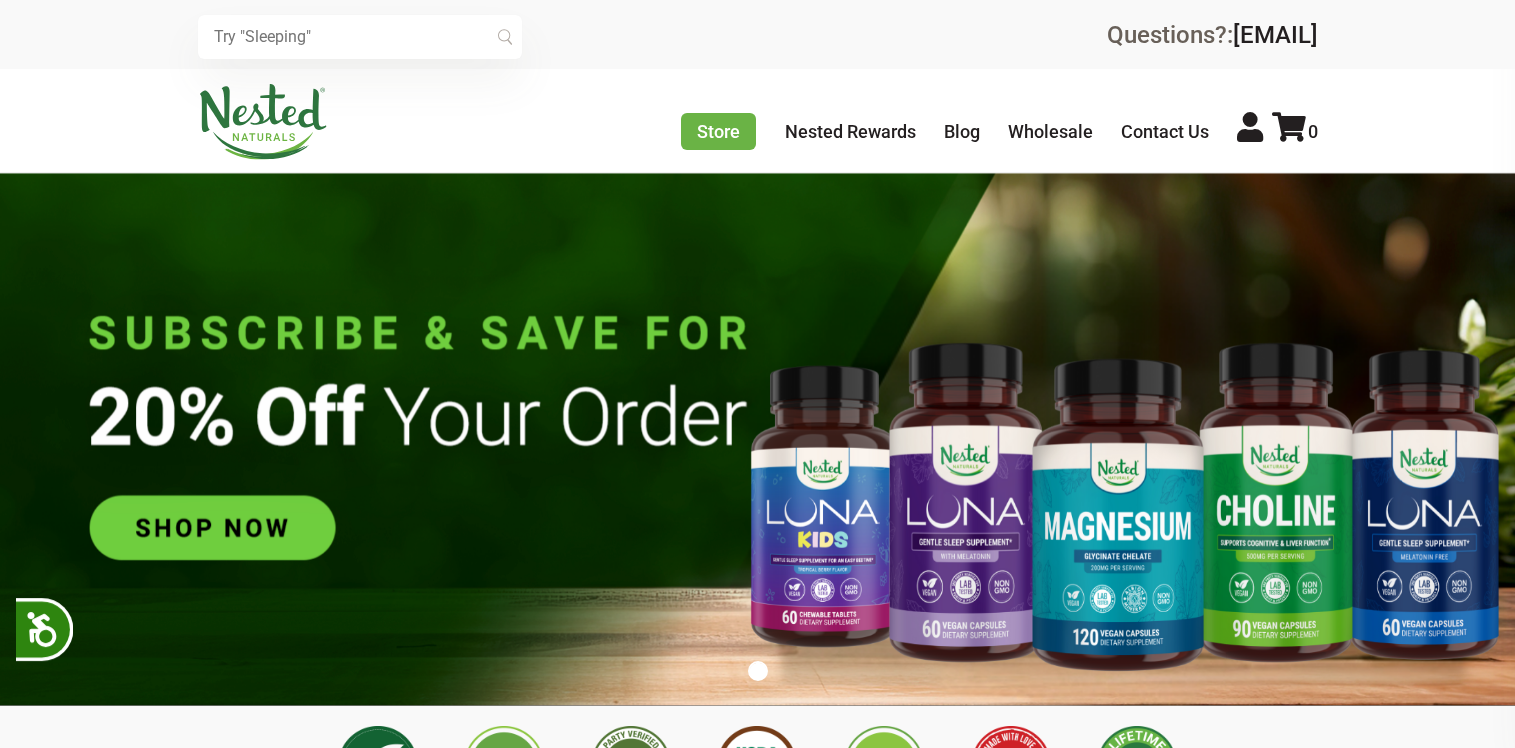 scroll, scrollTop: 0, scrollLeft: 0, axis: both 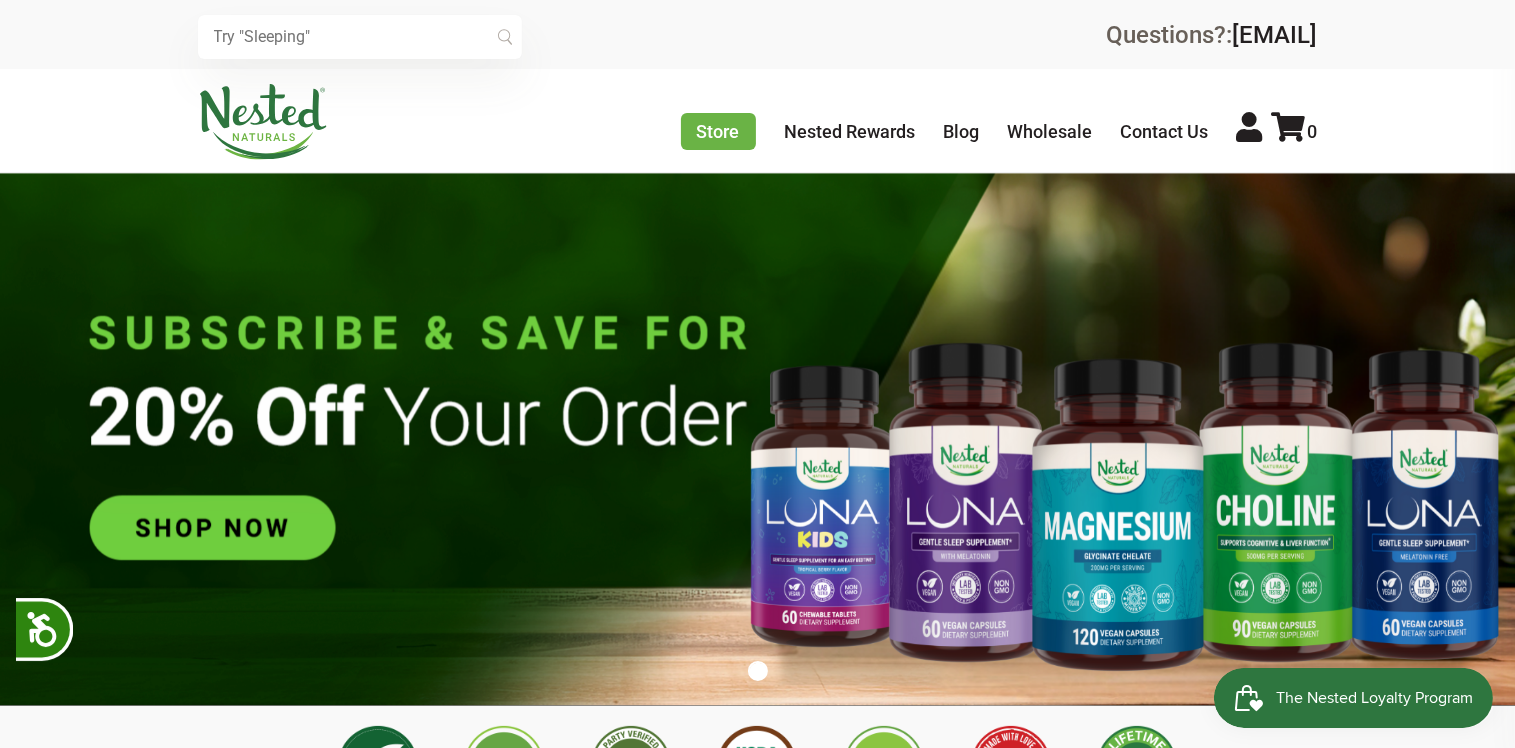 click at bounding box center (360, 37) 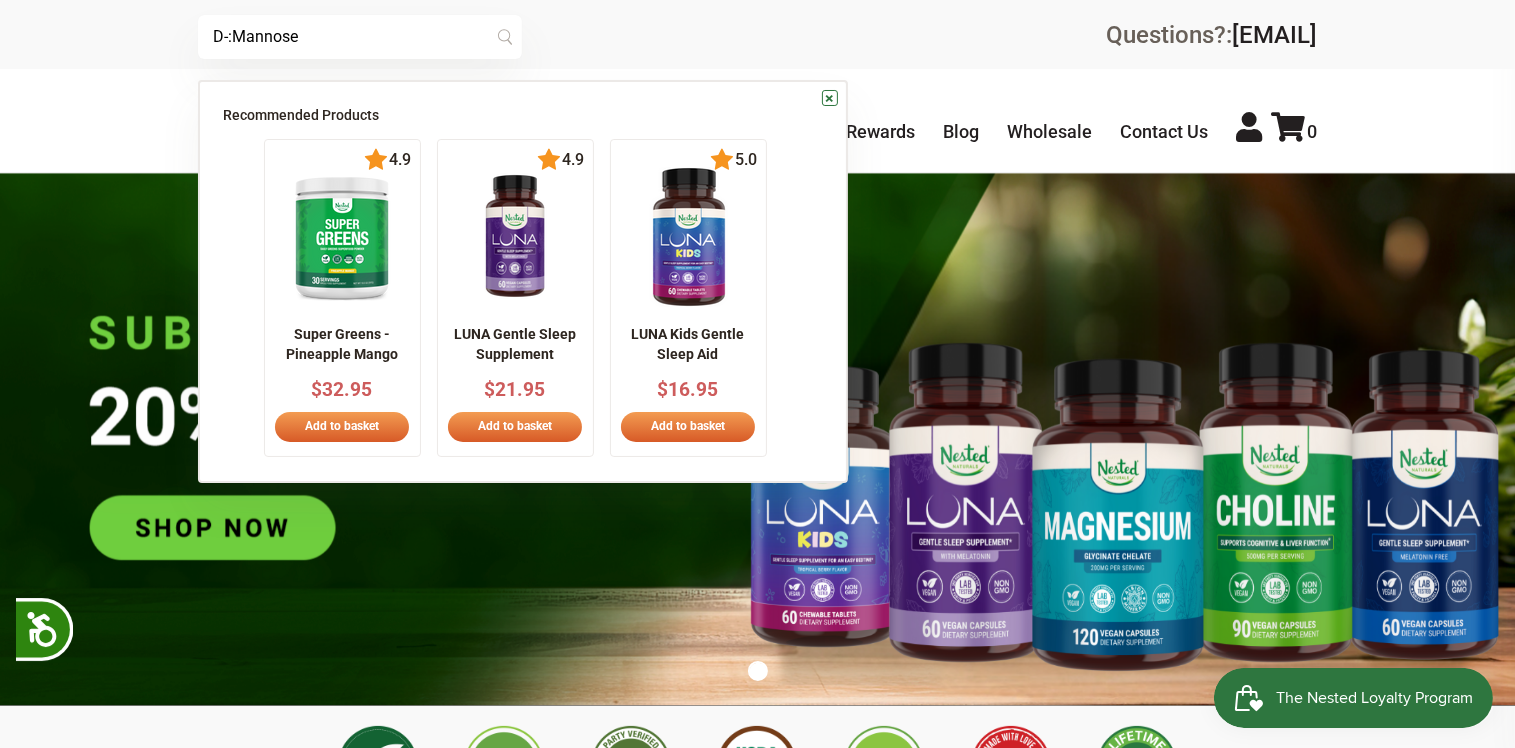 scroll, scrollTop: 0, scrollLeft: 1053, axis: horizontal 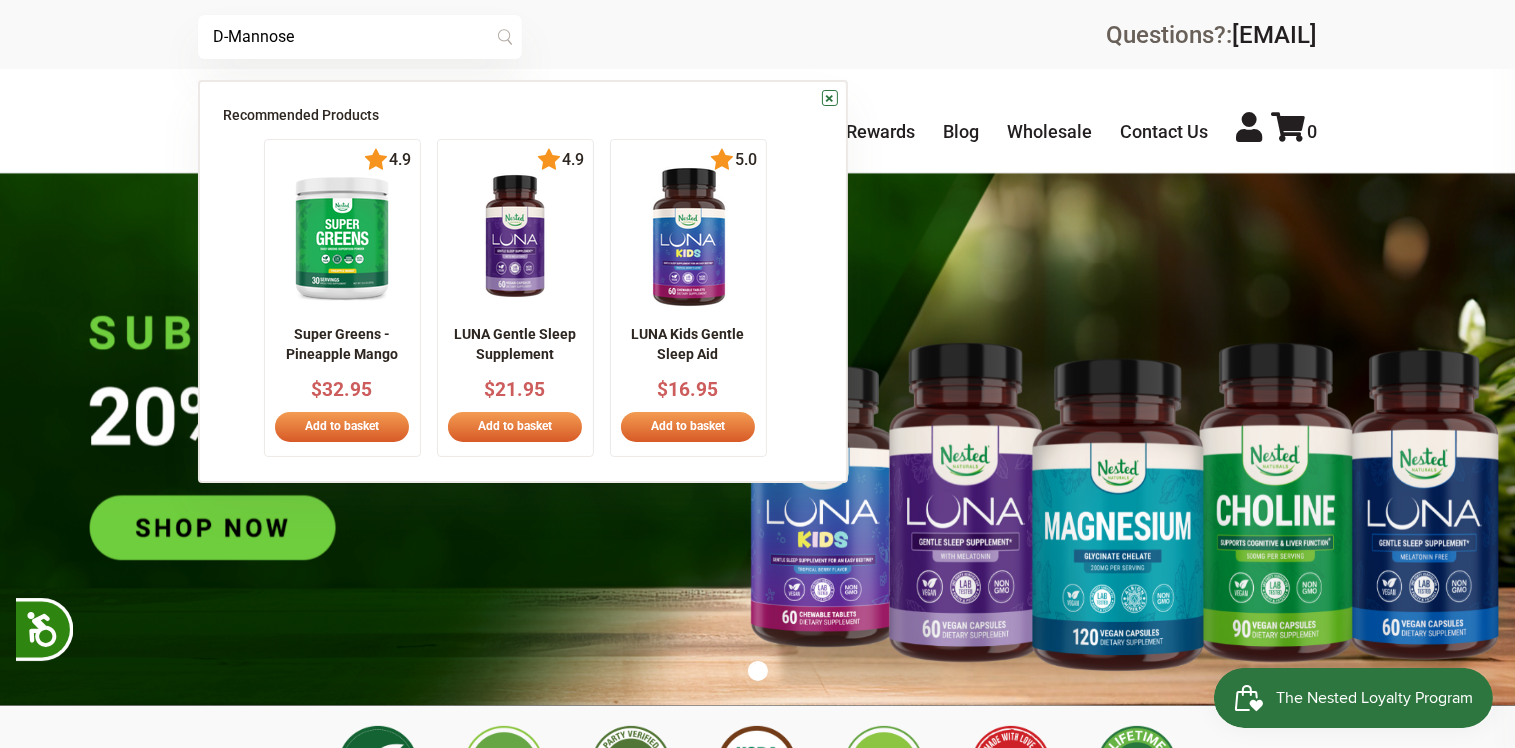 click on "D-Mannose" at bounding box center (360, 37) 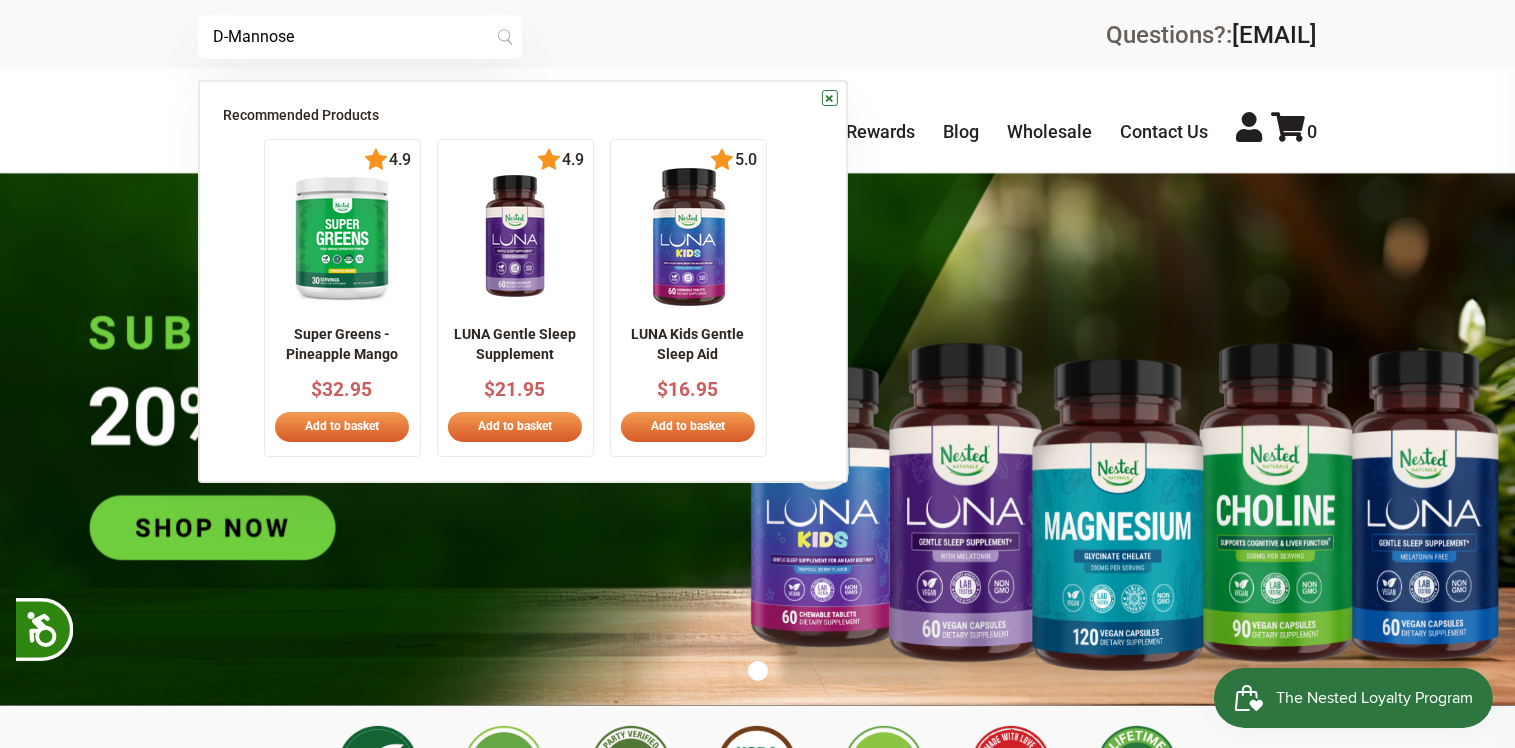 click on "D-Mannose" at bounding box center [360, 37] 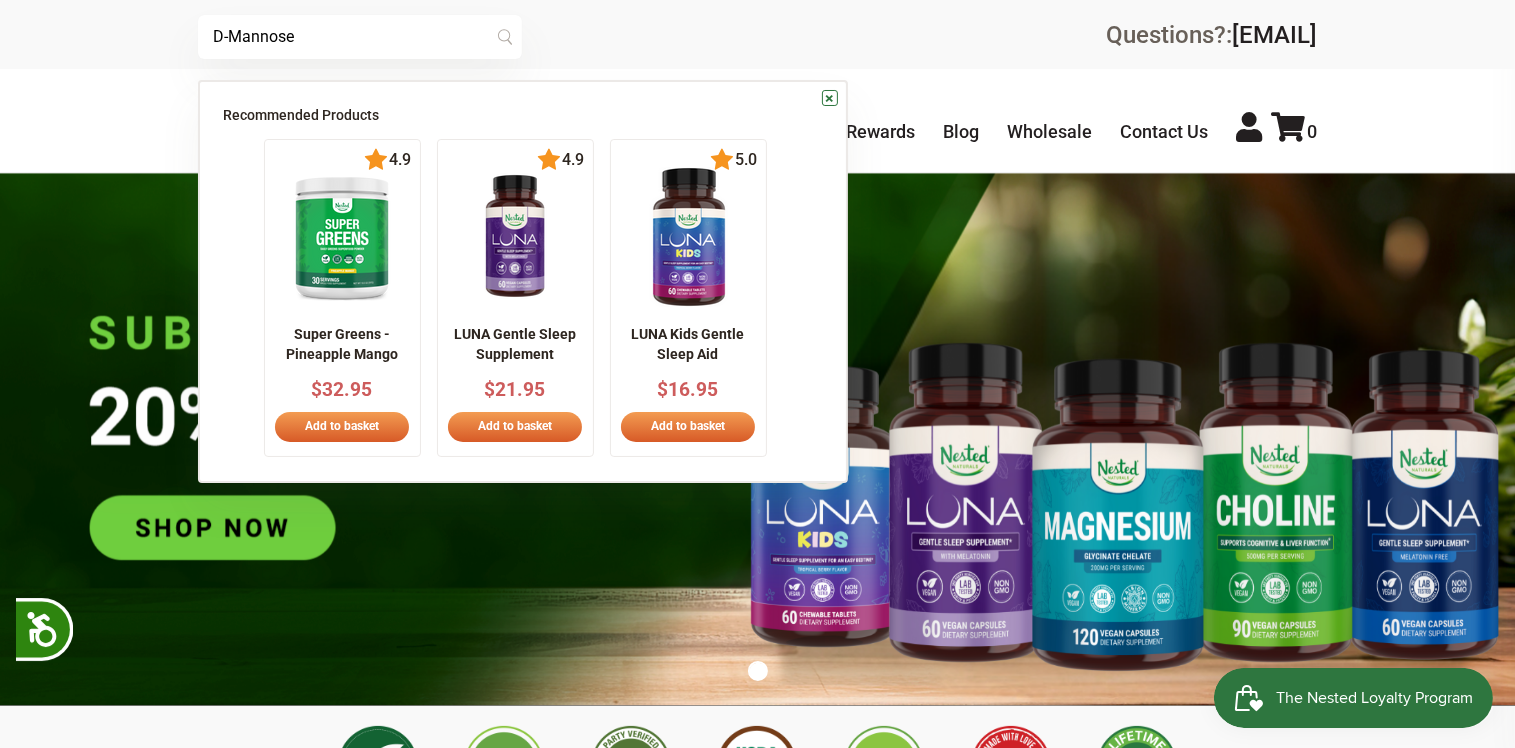 type on "D-Mannose" 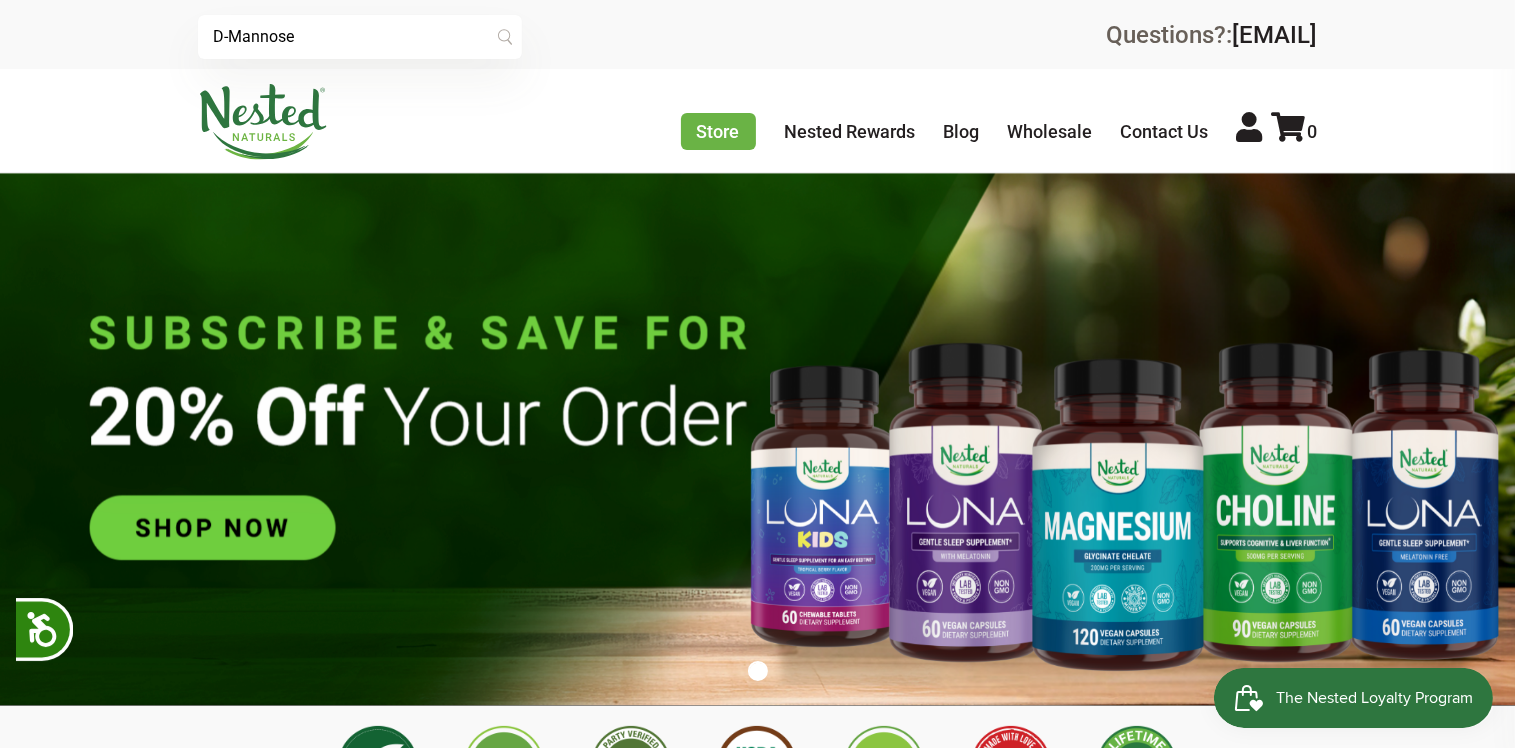 scroll, scrollTop: 0, scrollLeft: 1756, axis: horizontal 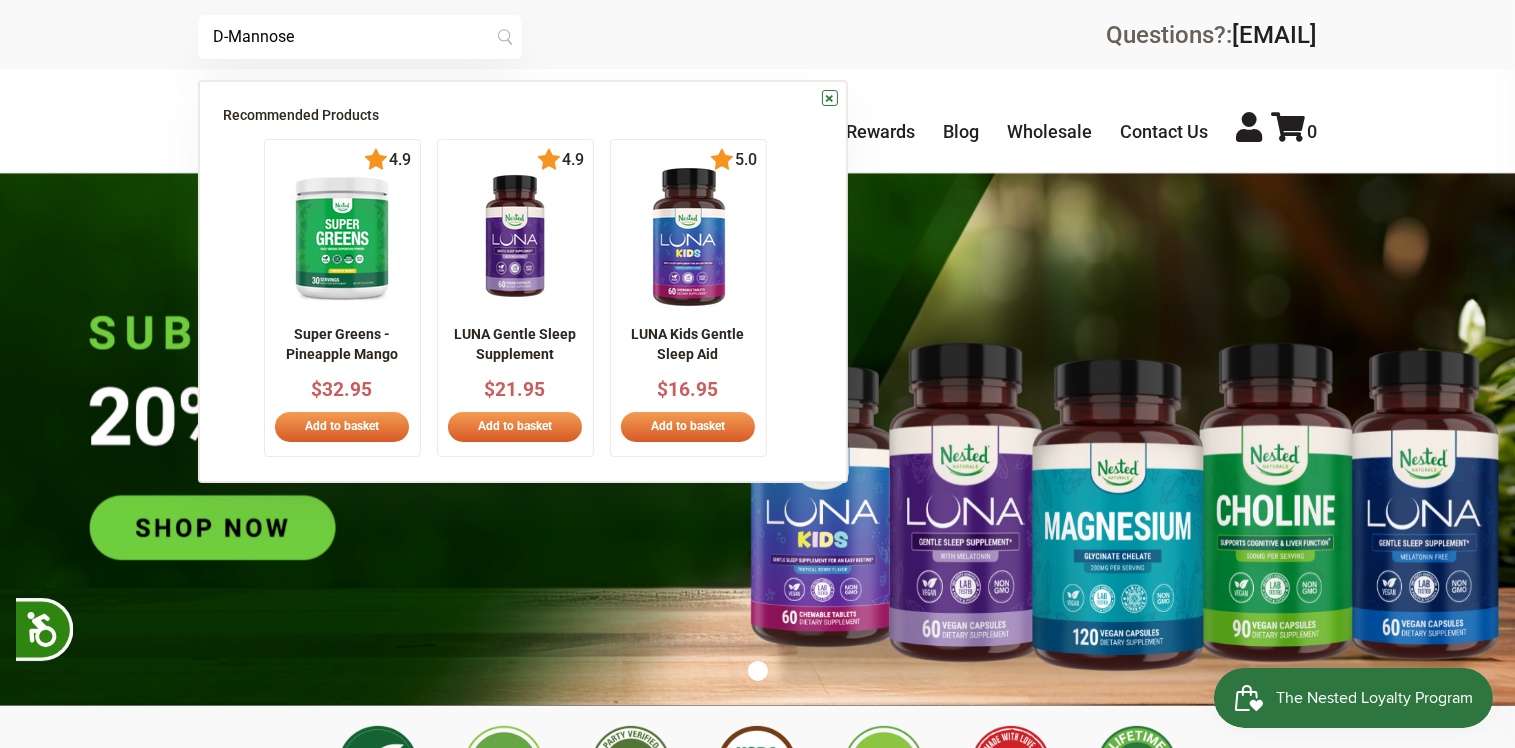 click on "×" at bounding box center (830, 98) 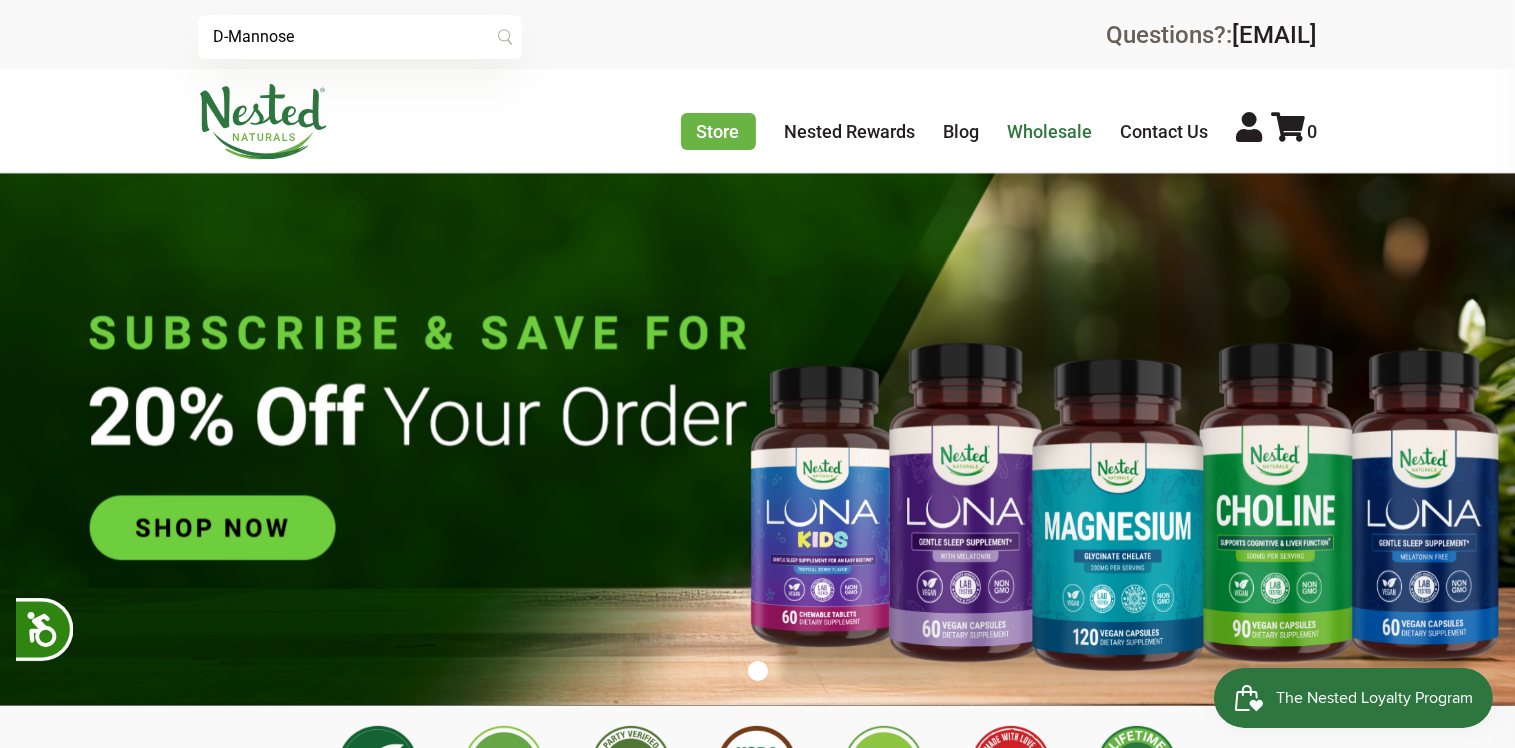 click on "Wholesale" at bounding box center [1050, 131] 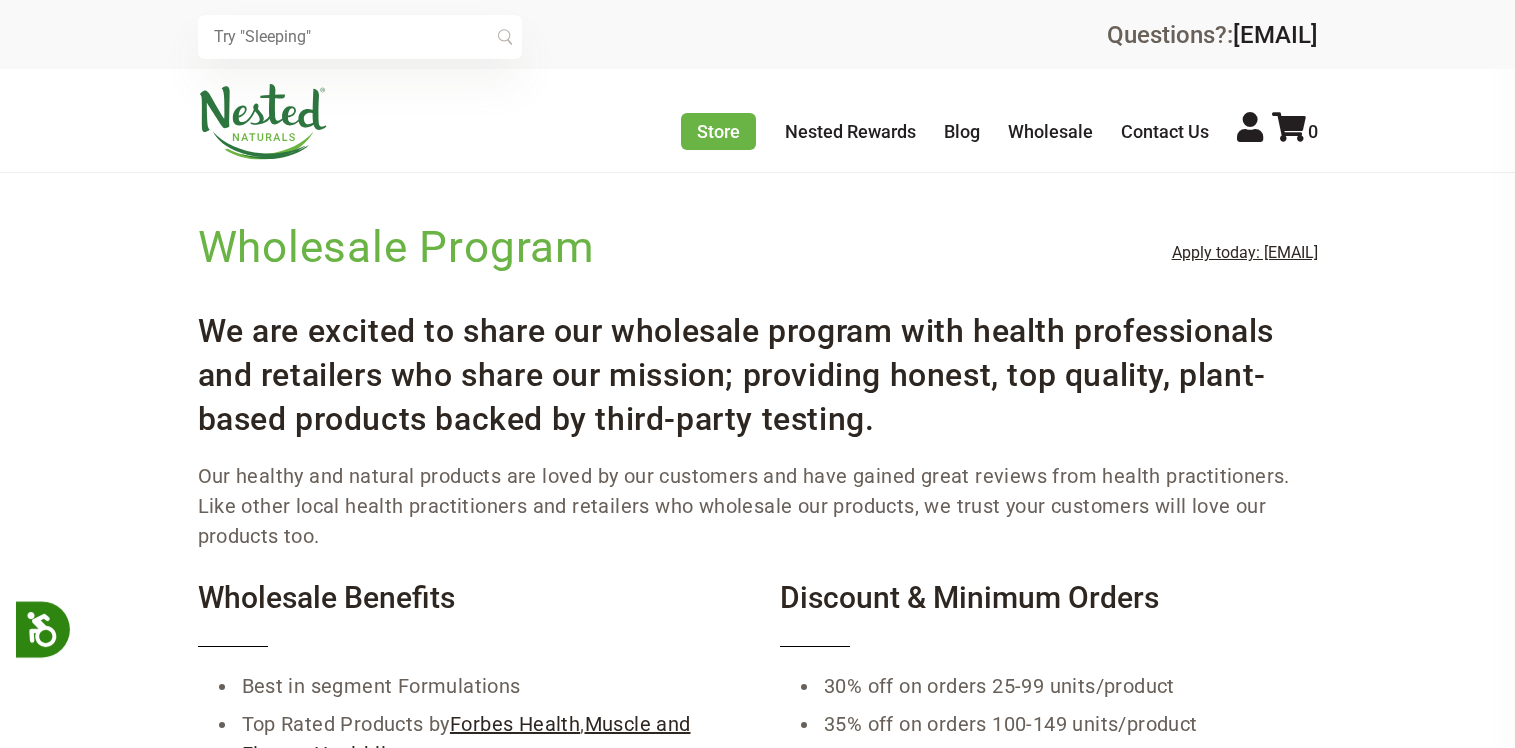 scroll, scrollTop: 0, scrollLeft: 0, axis: both 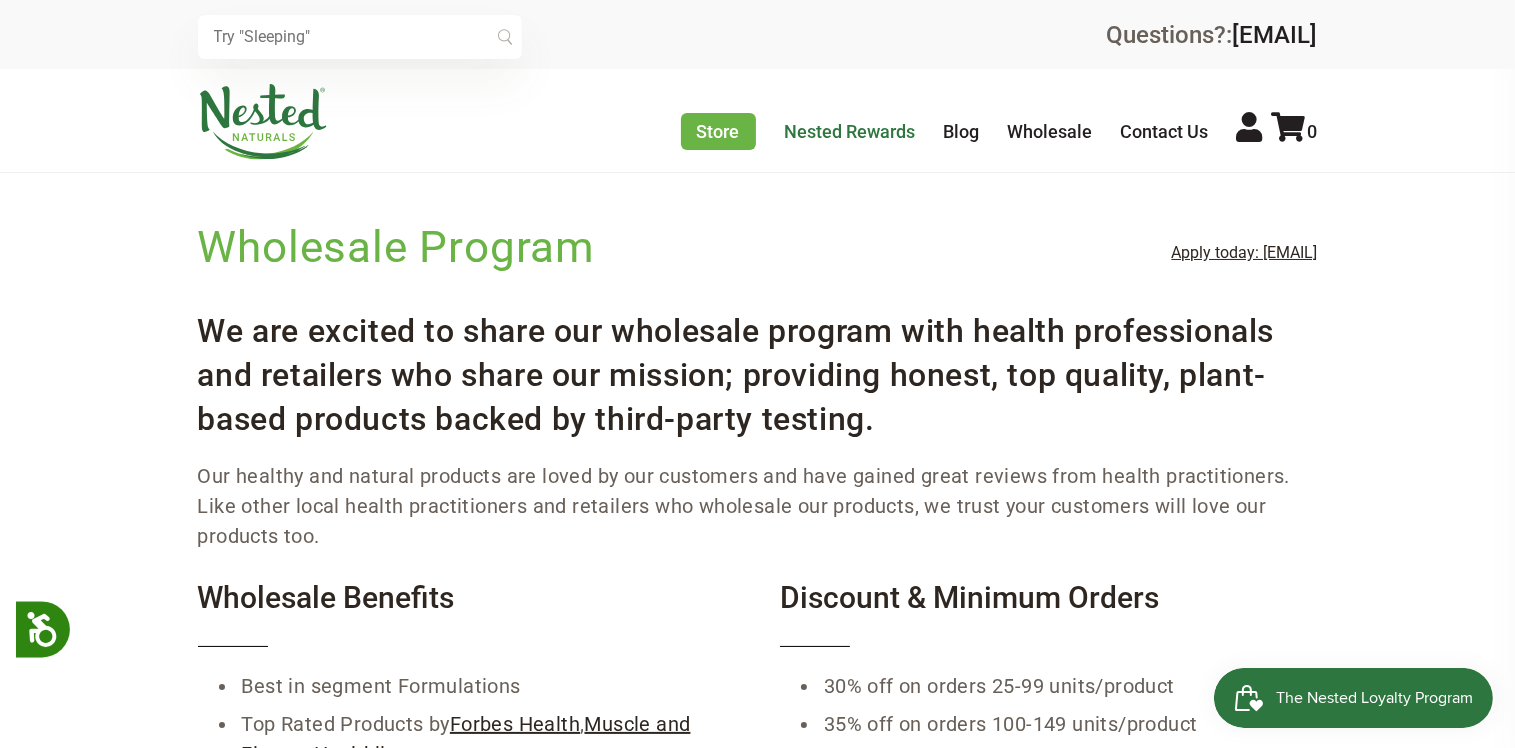 click on "Nested Rewards" at bounding box center (850, 131) 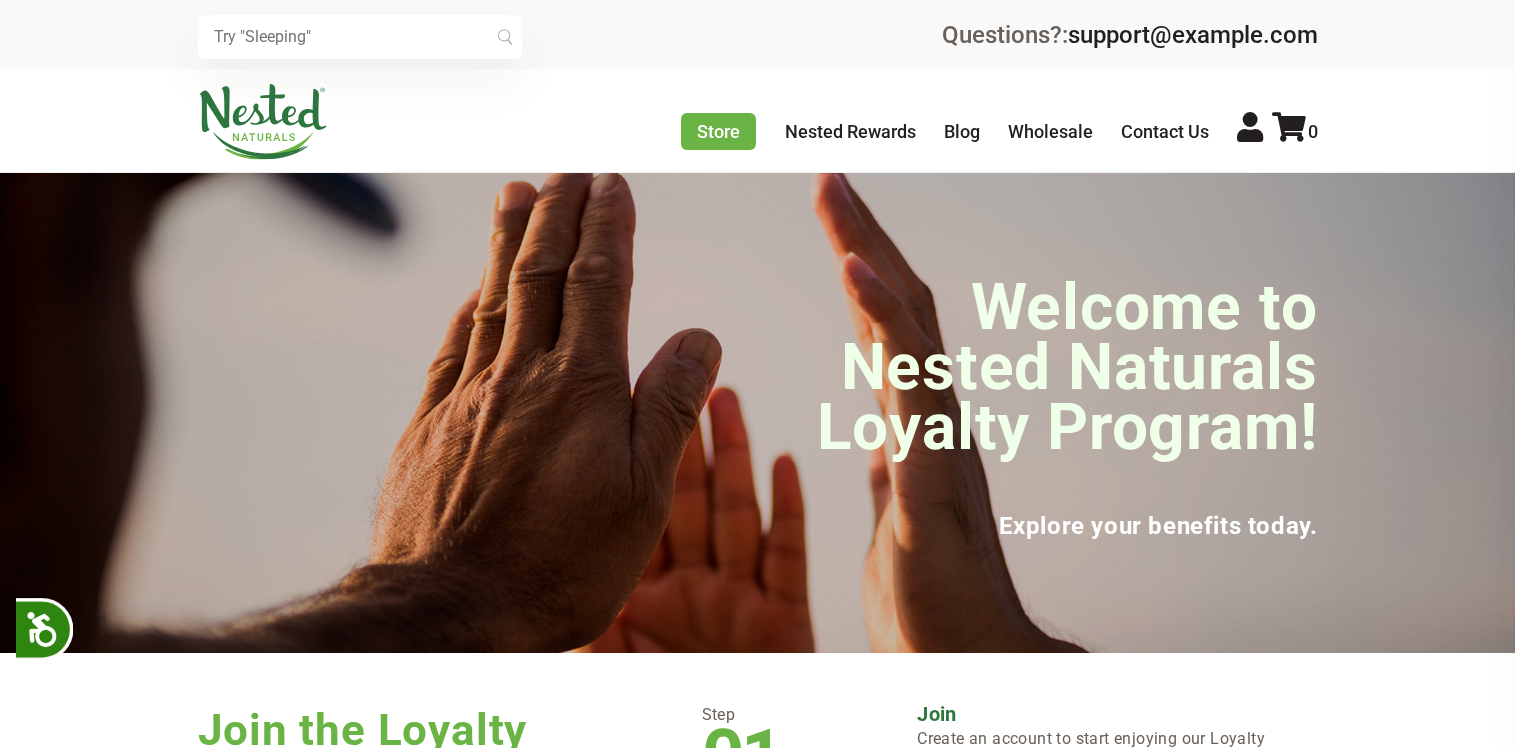 scroll, scrollTop: 0, scrollLeft: 0, axis: both 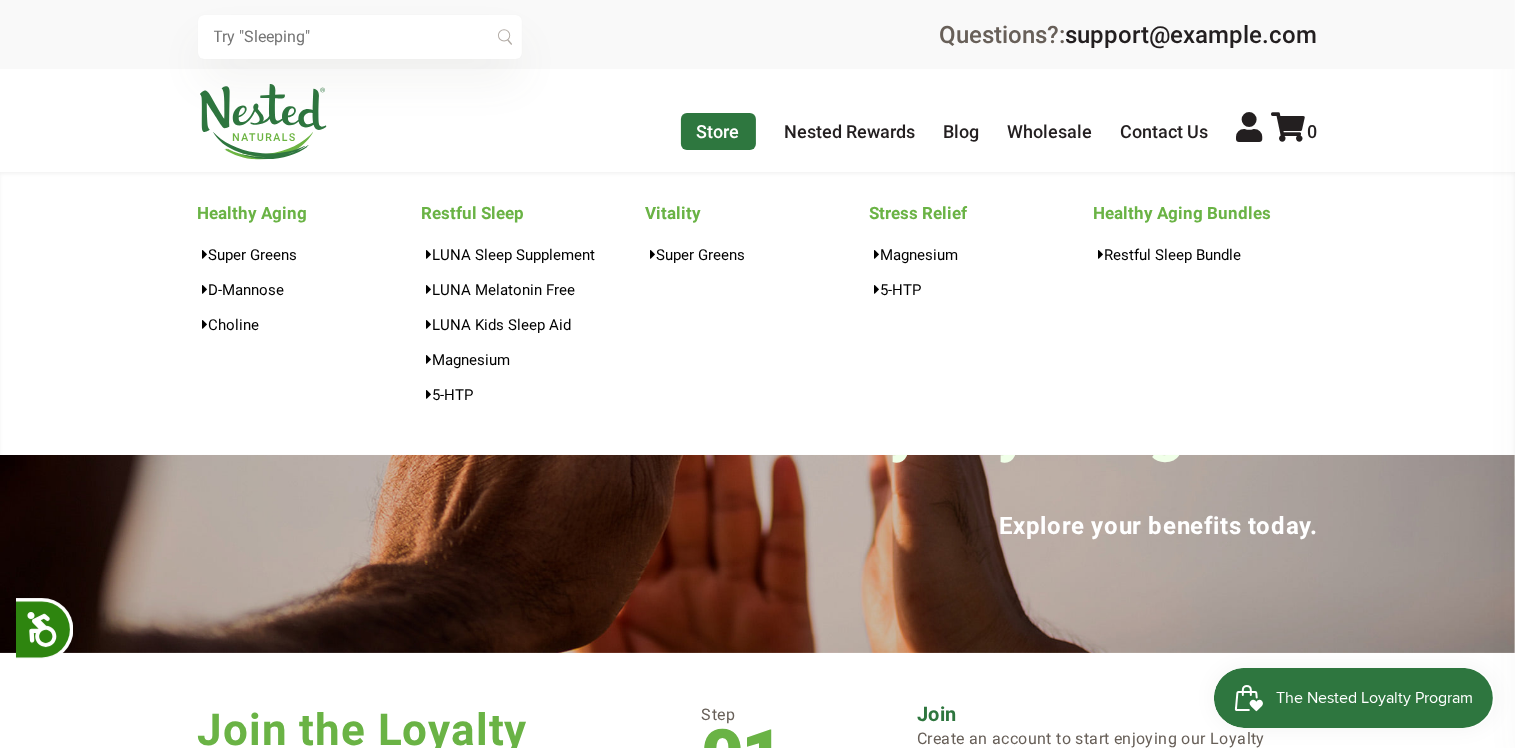 click on "Store" at bounding box center [718, 131] 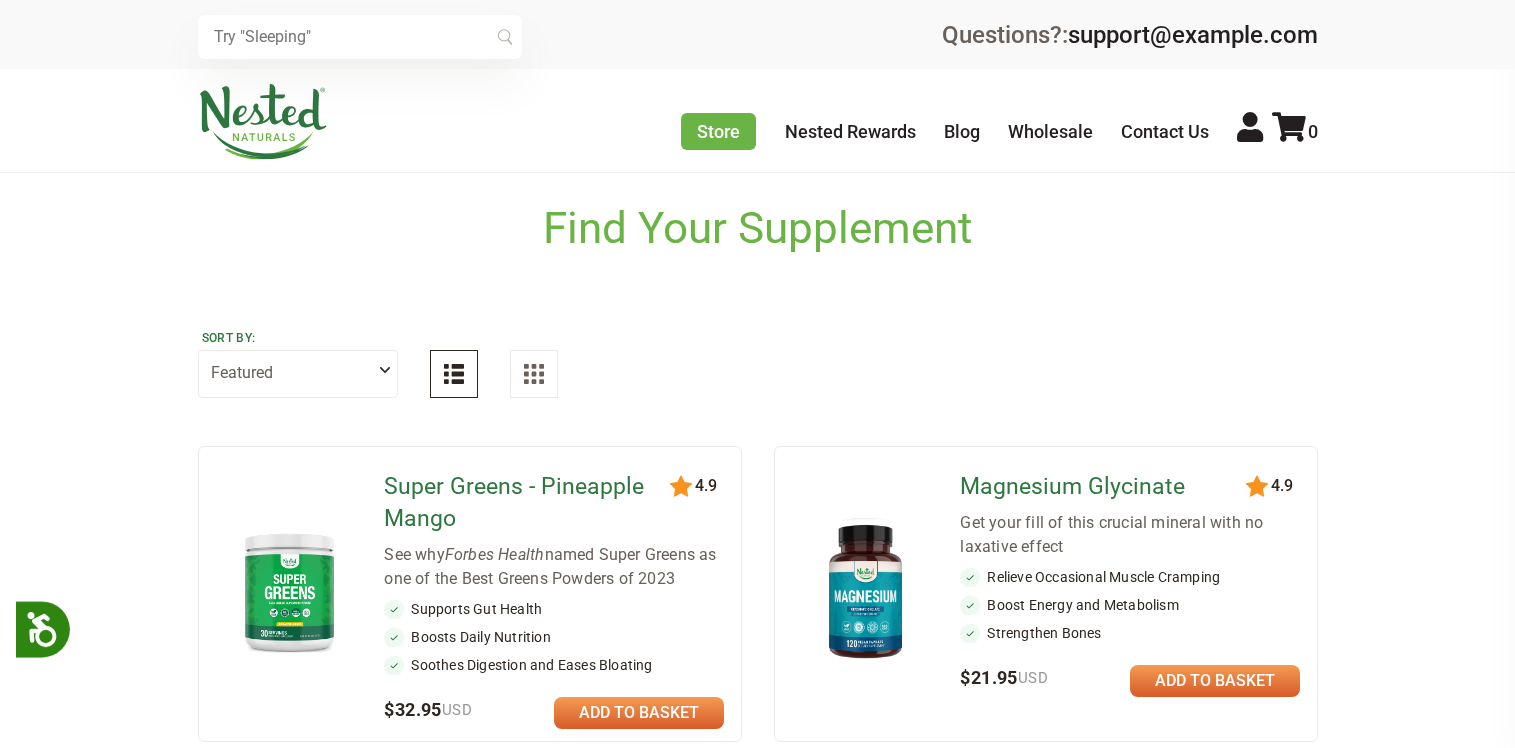 scroll, scrollTop: 0, scrollLeft: 0, axis: both 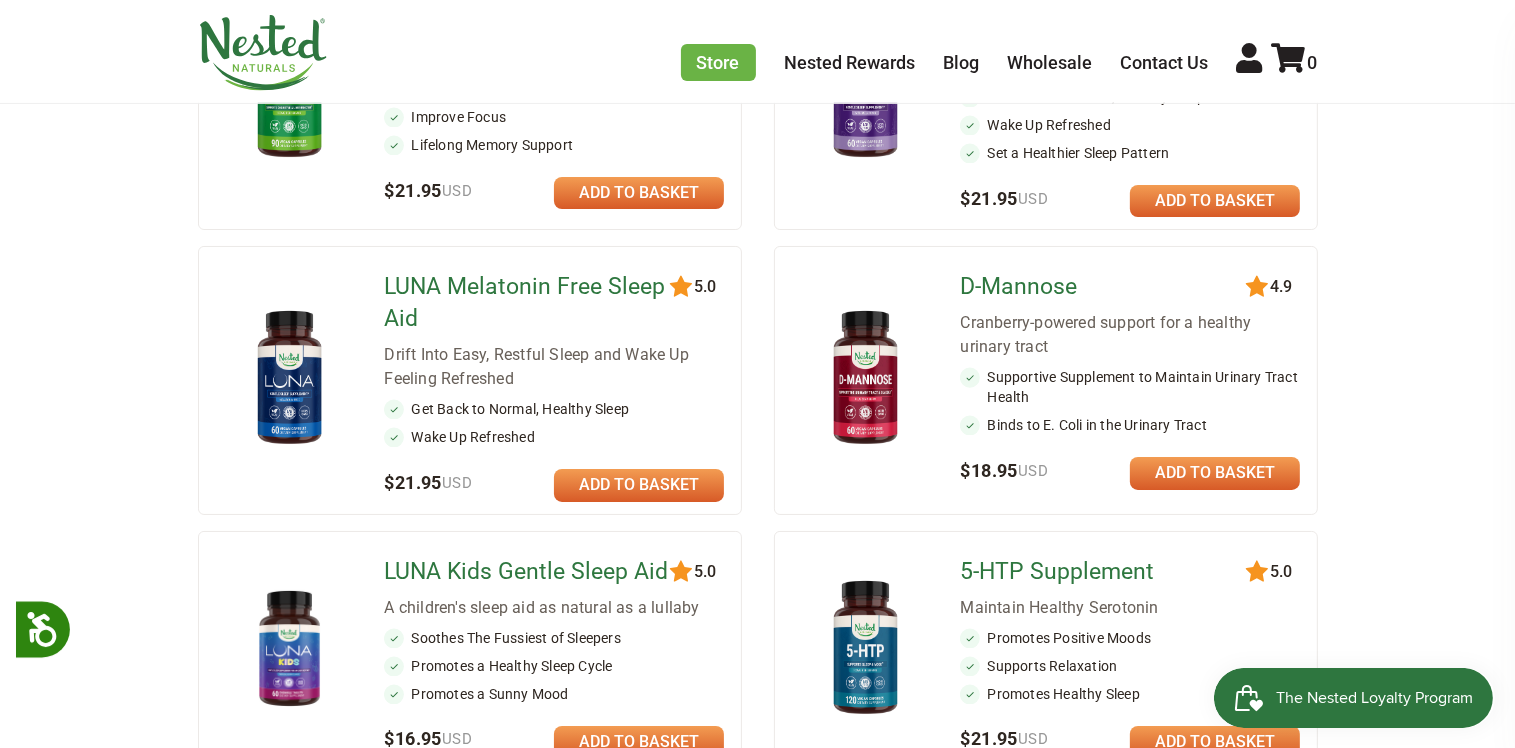 click at bounding box center [865, 378] 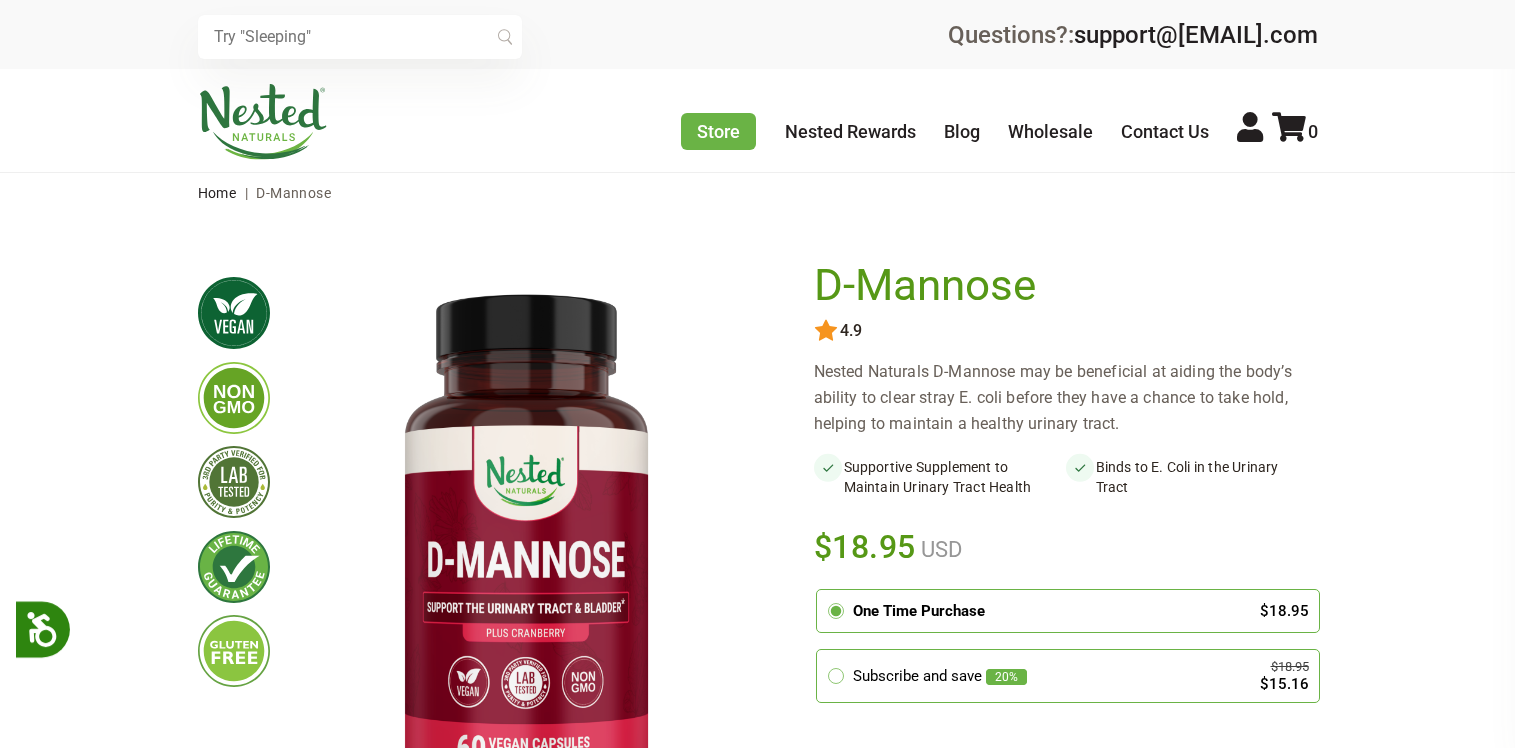 scroll, scrollTop: 0, scrollLeft: 0, axis: both 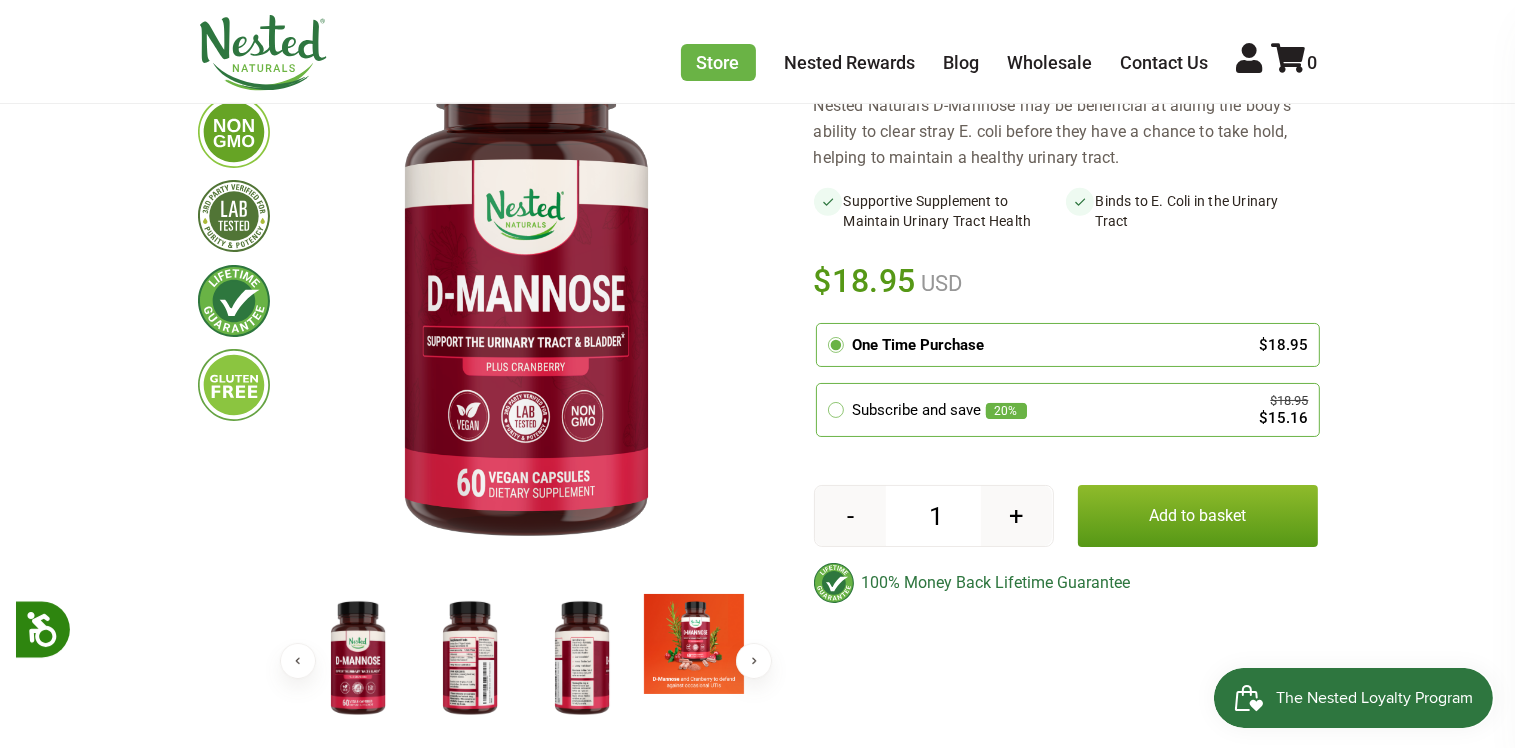 click on "+" at bounding box center (1016, 516) 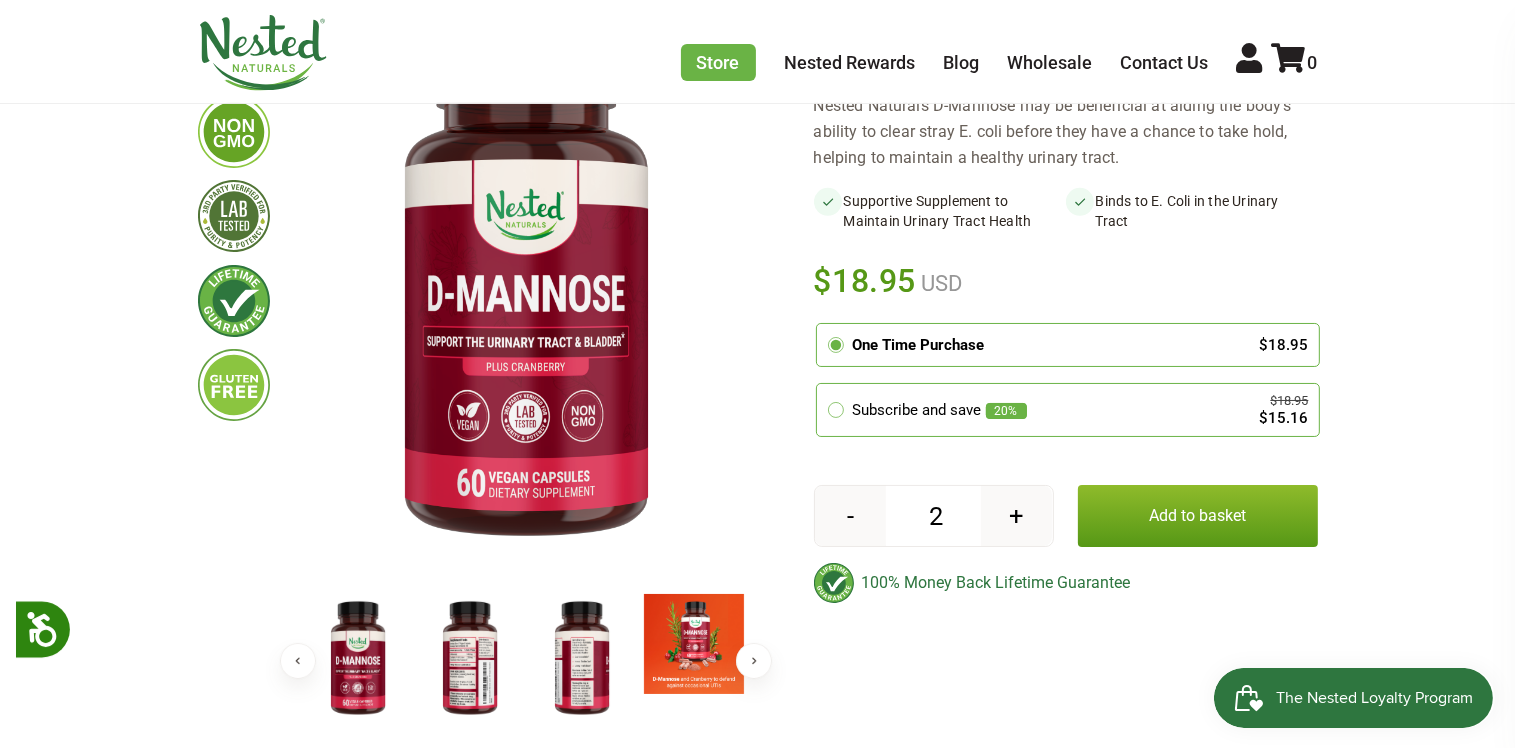 click on "Add to basket" at bounding box center (1198, 516) 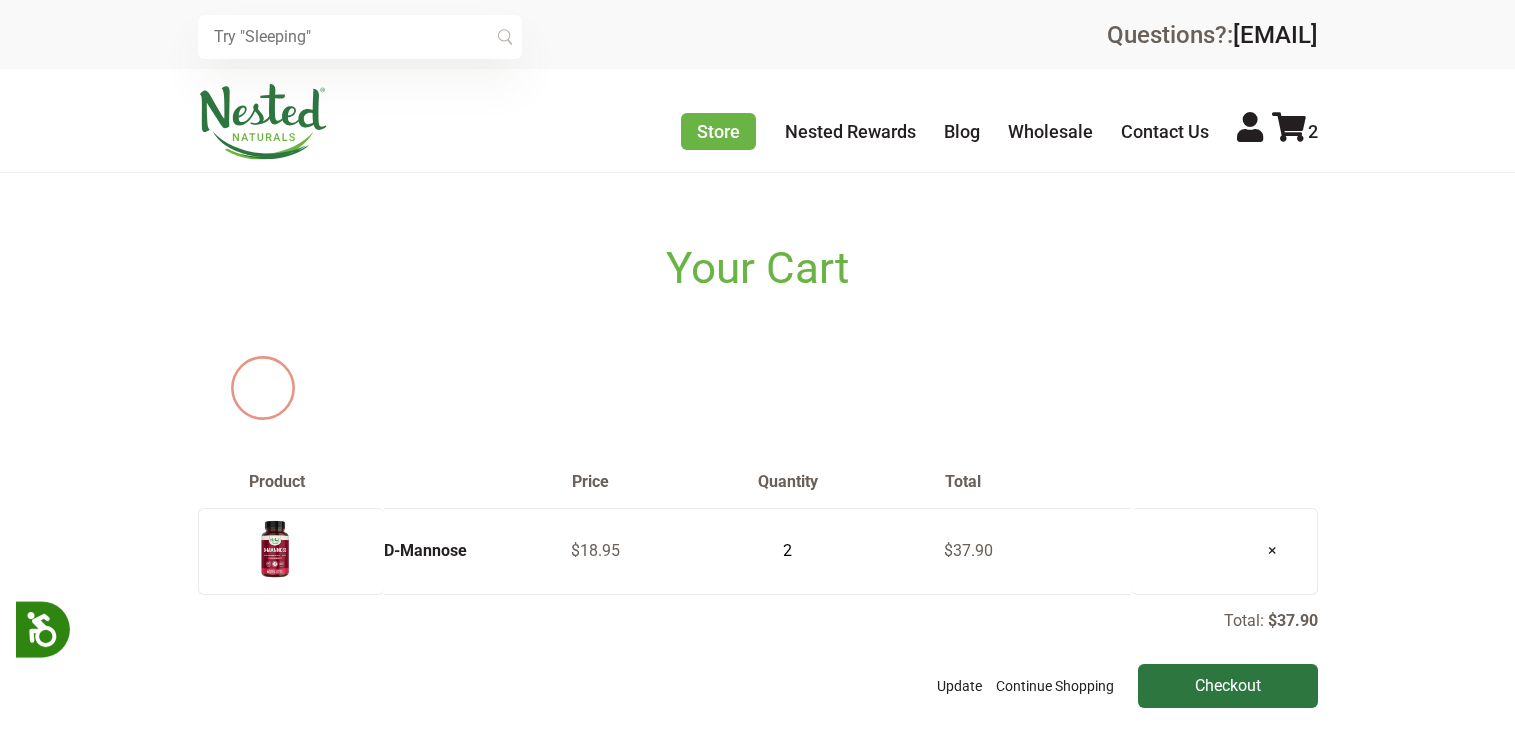 scroll, scrollTop: 0, scrollLeft: 0, axis: both 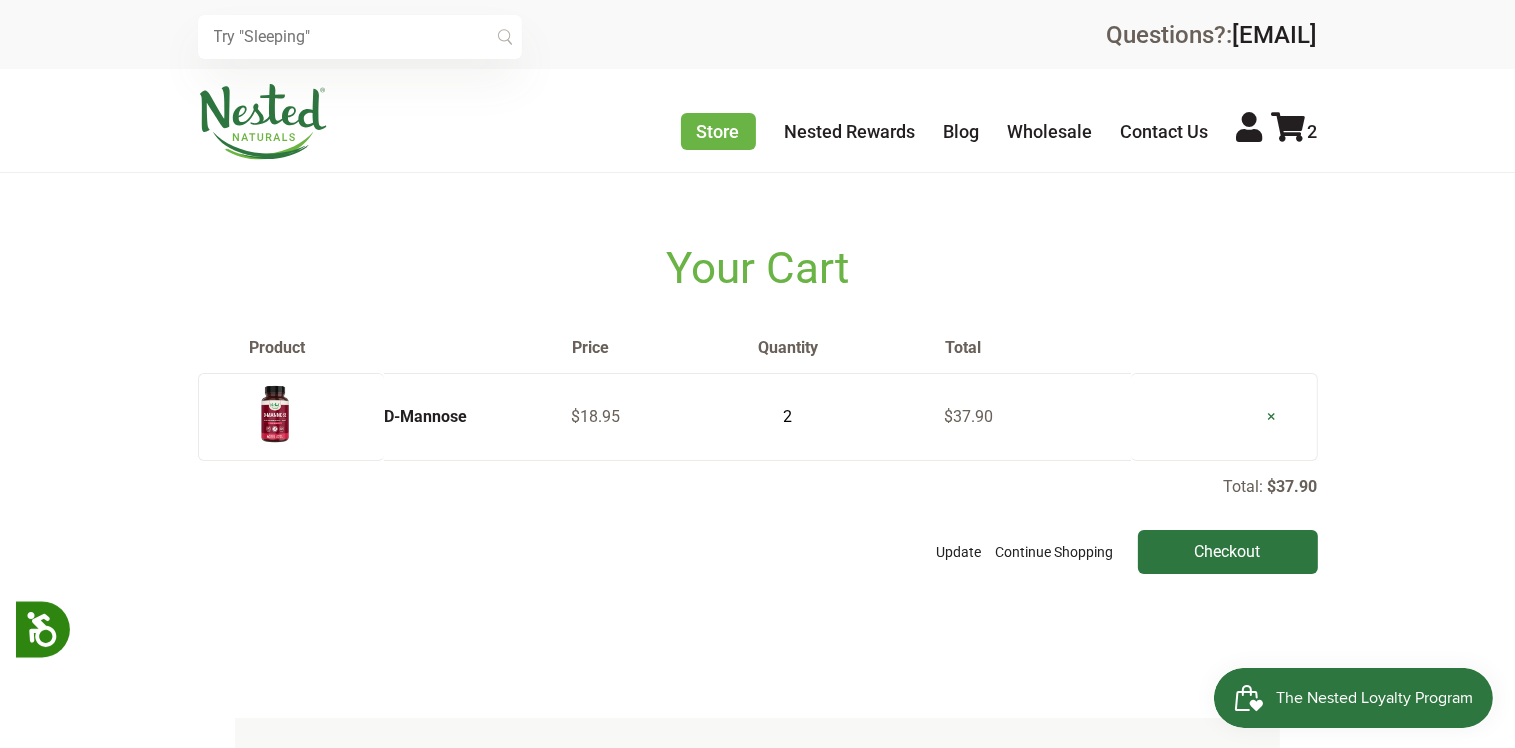 click on "×" at bounding box center [1272, 416] 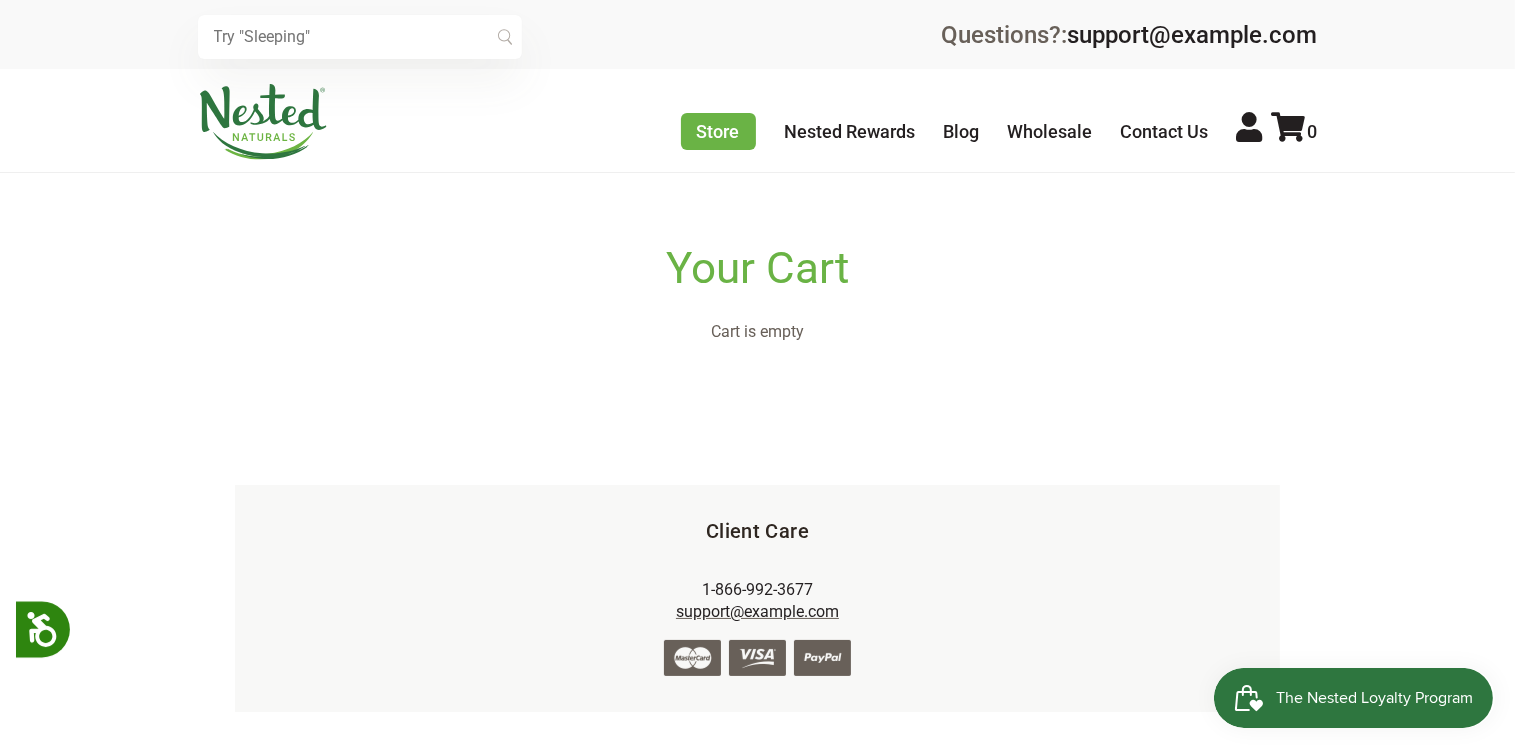 scroll, scrollTop: 0, scrollLeft: 0, axis: both 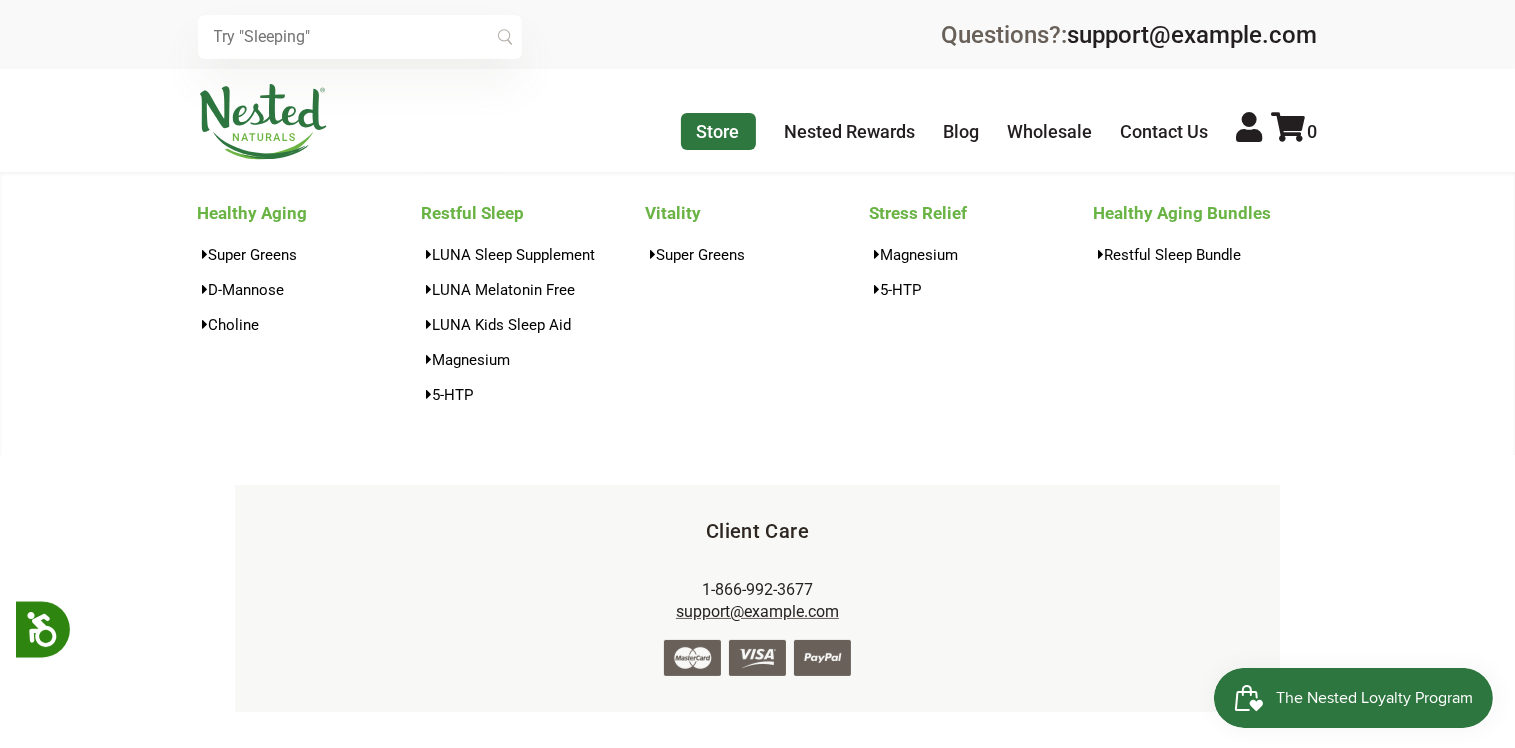click on "Store" at bounding box center [718, 131] 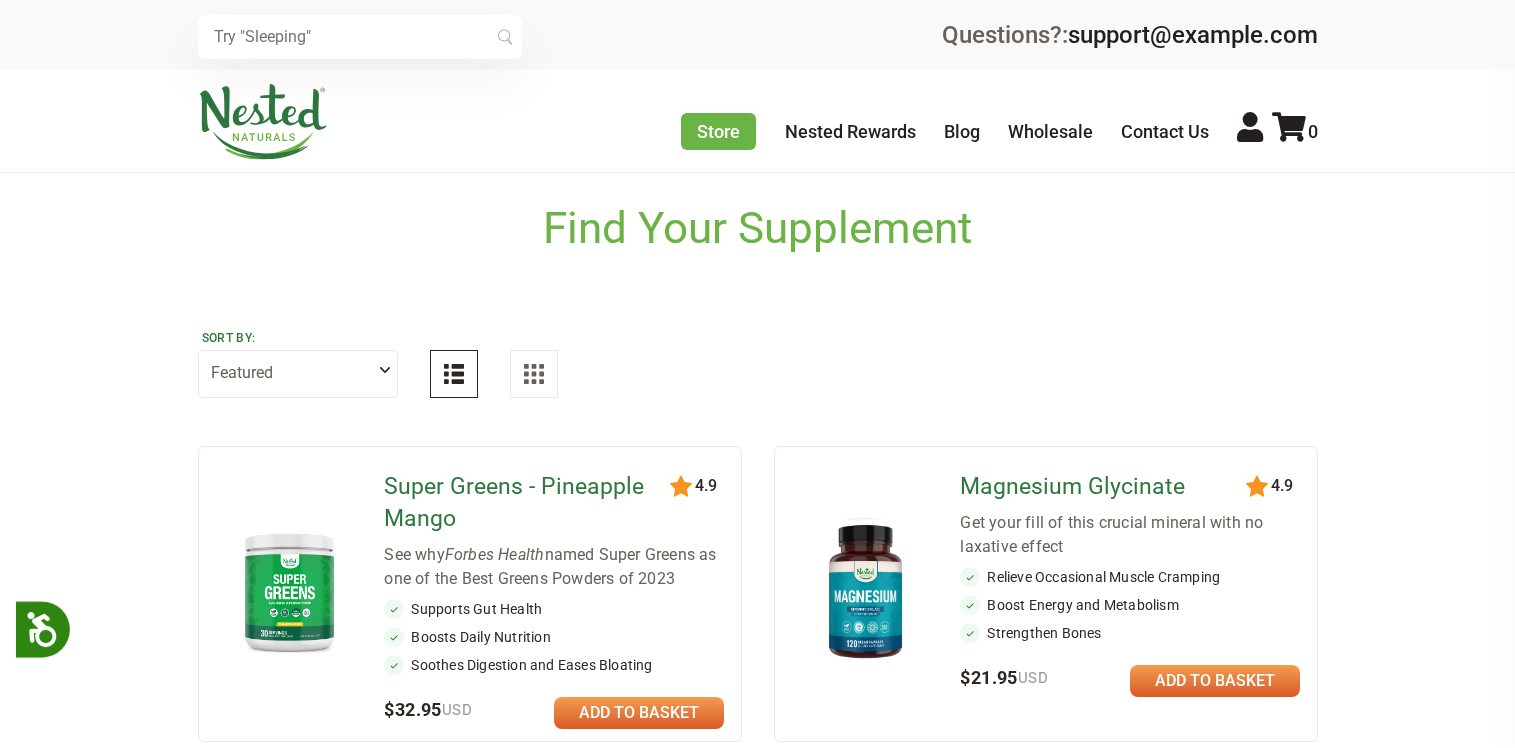 scroll, scrollTop: 0, scrollLeft: 0, axis: both 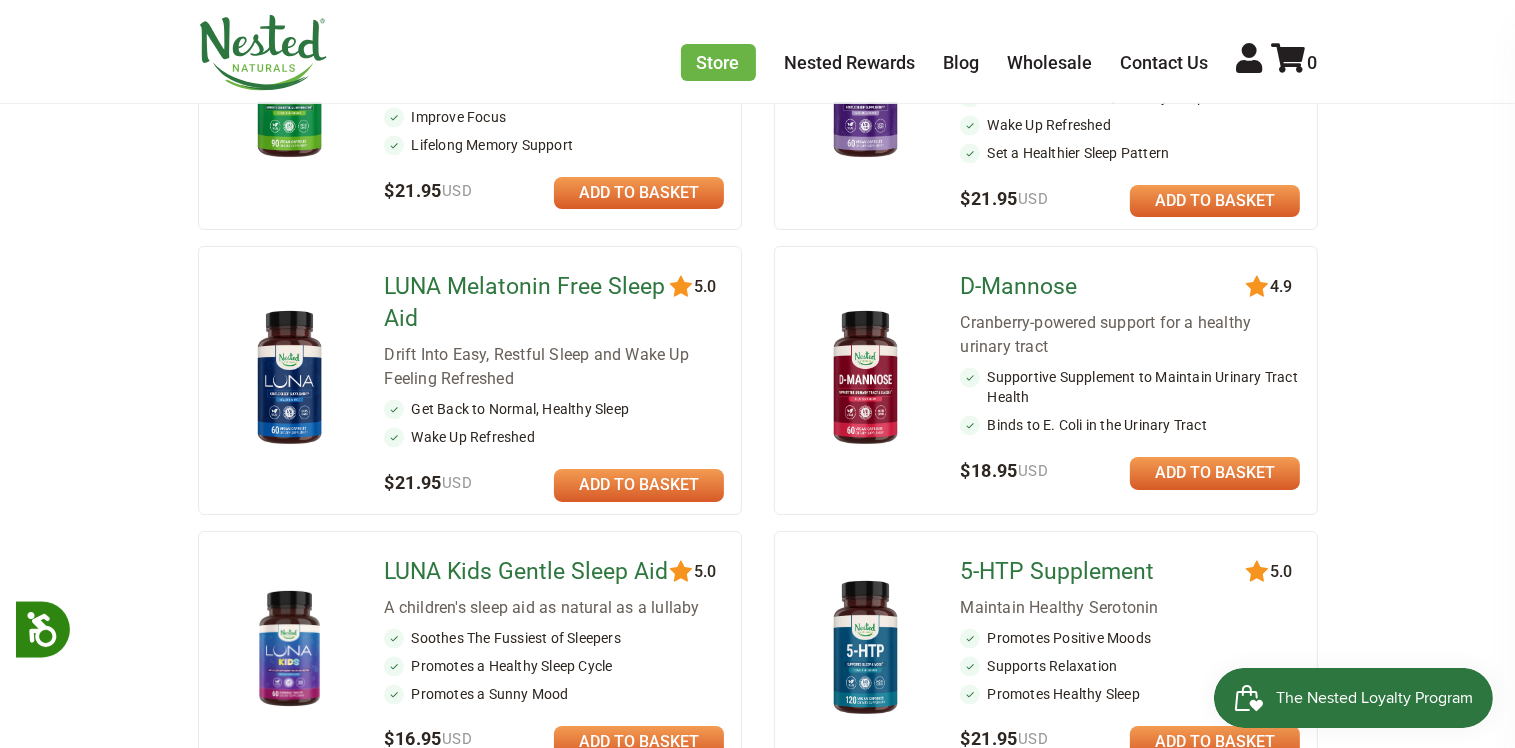 click at bounding box center [1215, 473] 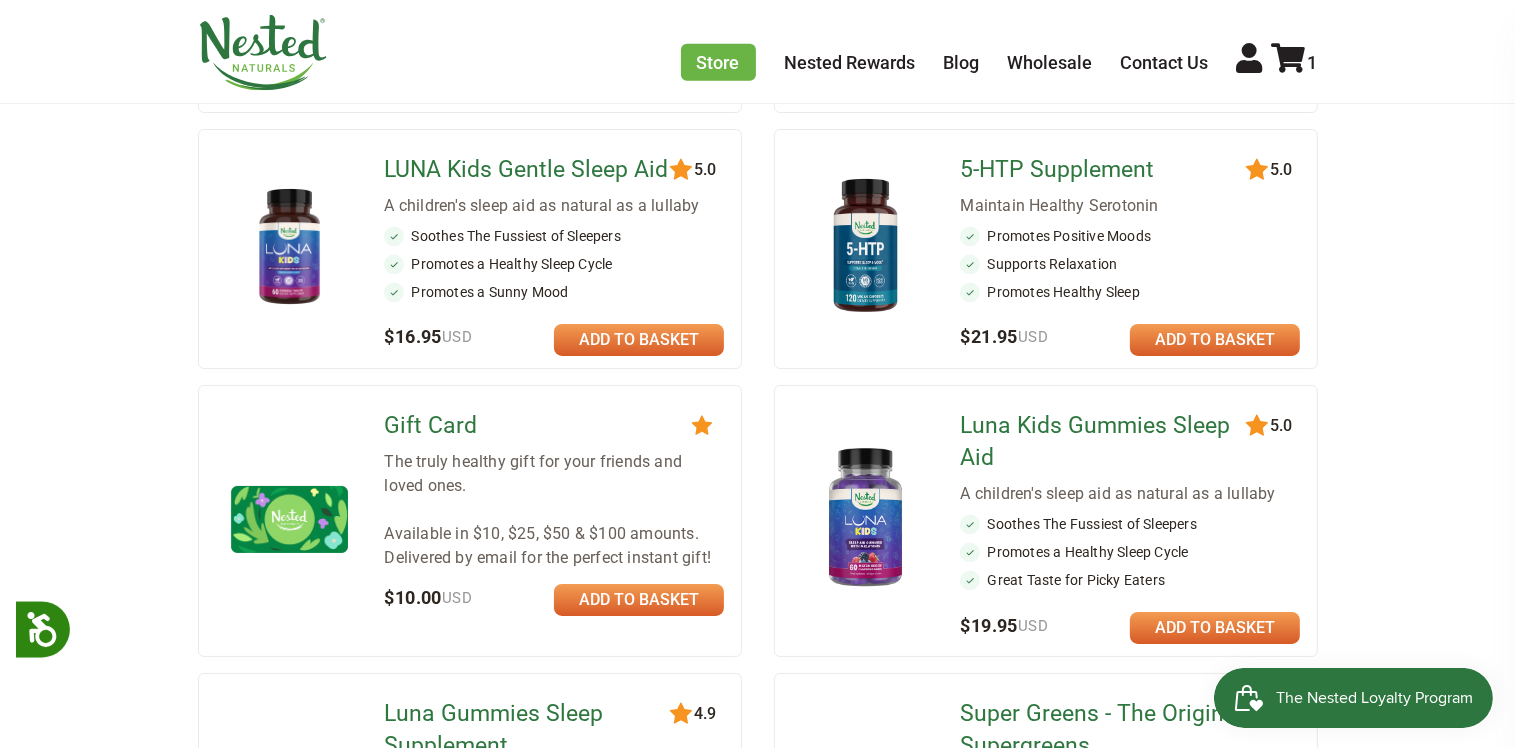 scroll, scrollTop: 1200, scrollLeft: 0, axis: vertical 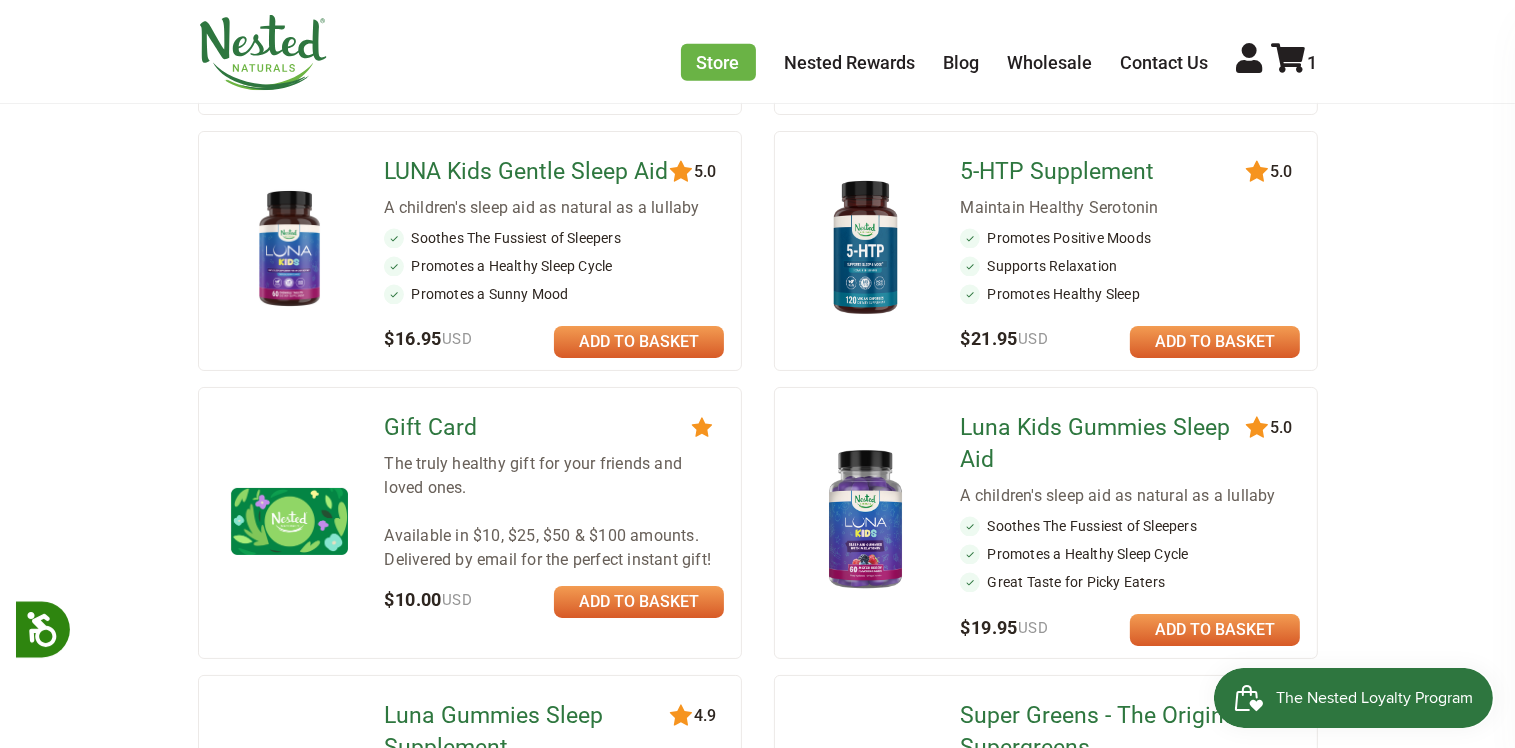 click at bounding box center (1289, 58) 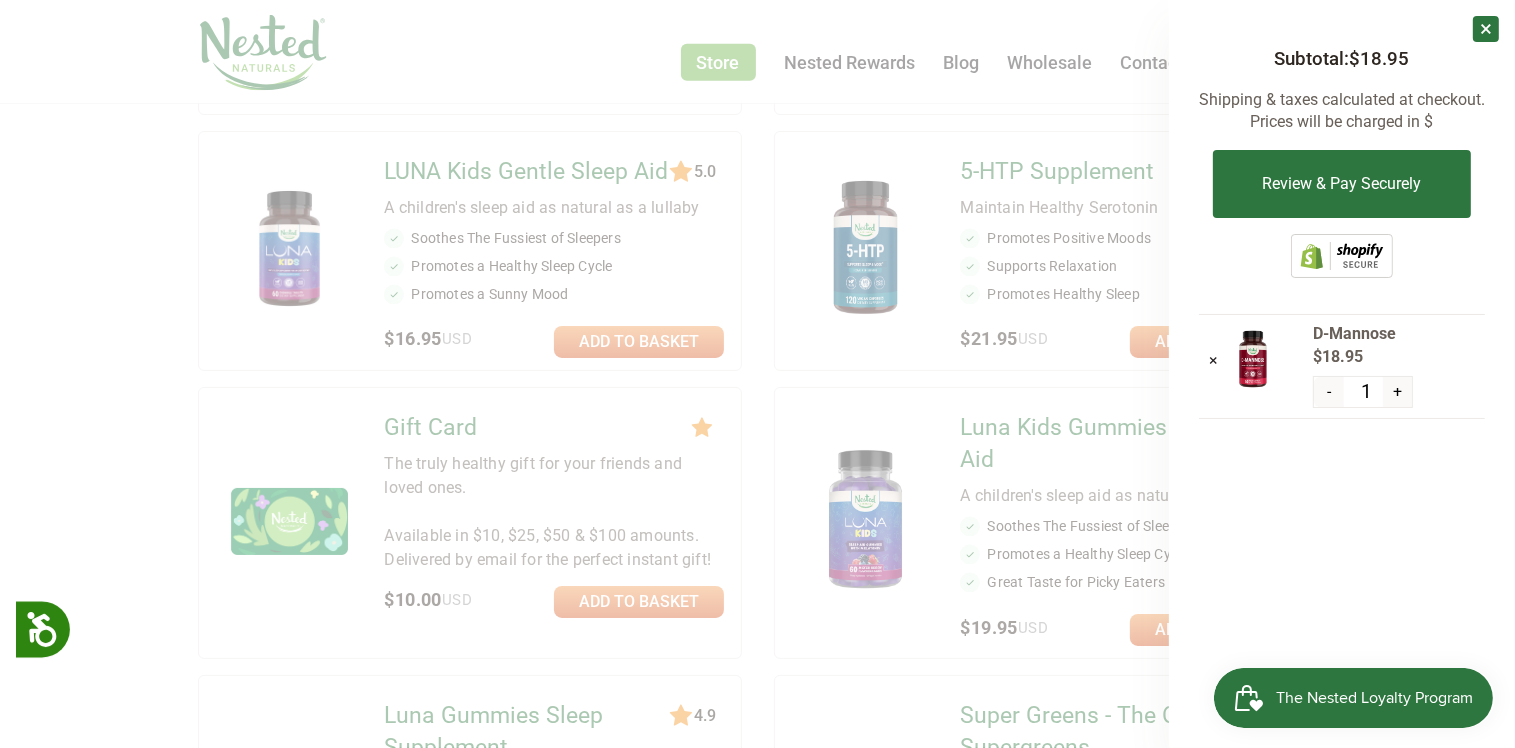 click on "+" at bounding box center [1397, 392] 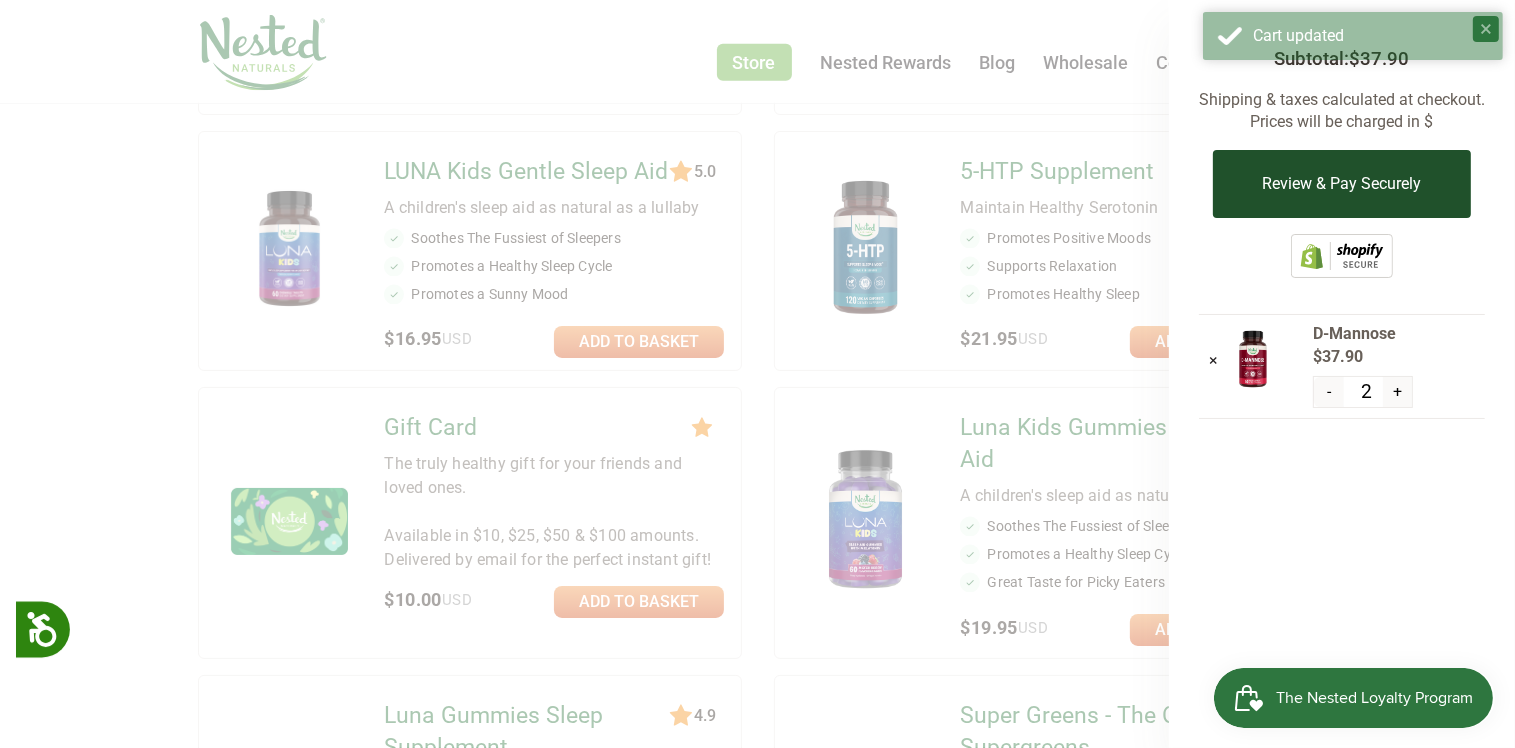 click on "Review & Pay Securely" at bounding box center [1341, 184] 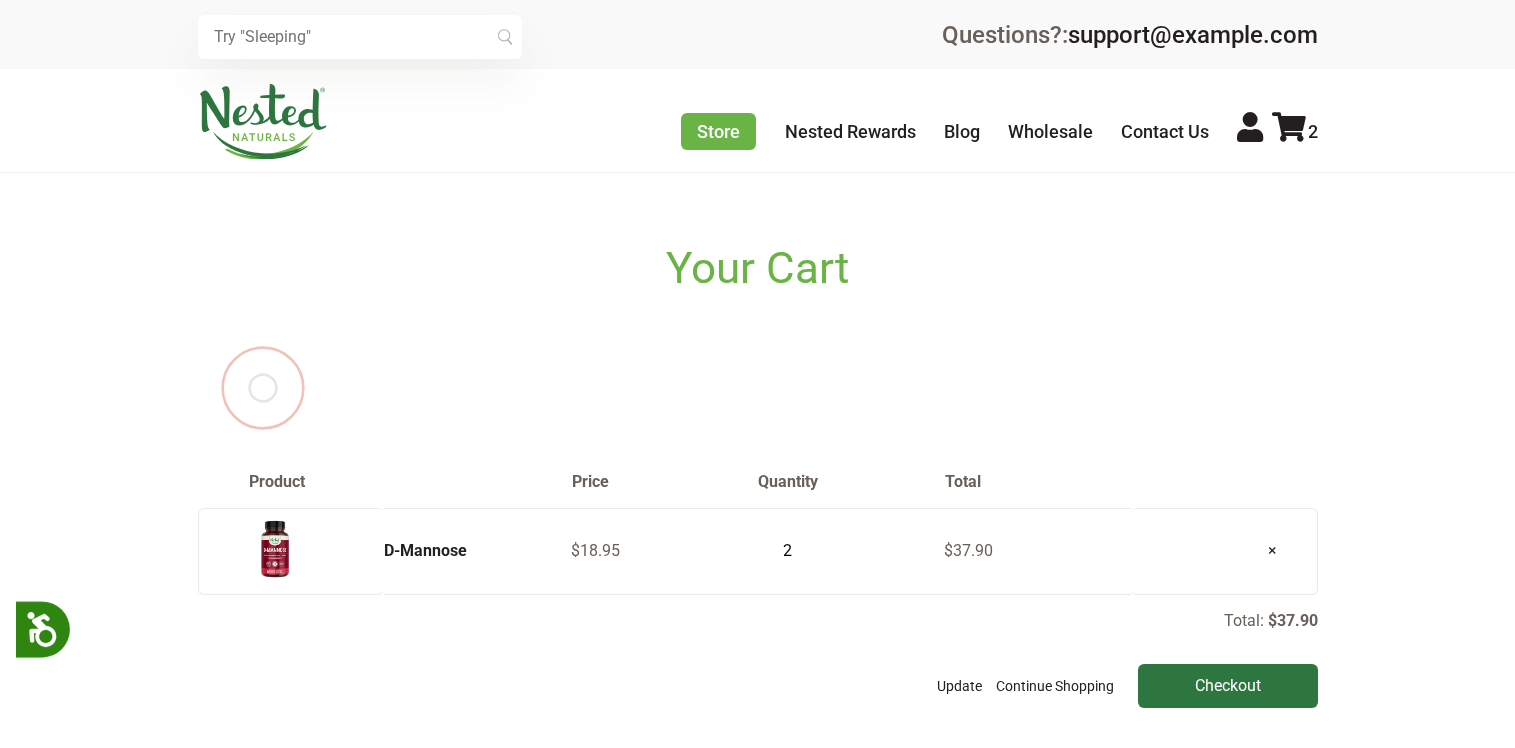scroll, scrollTop: 0, scrollLeft: 0, axis: both 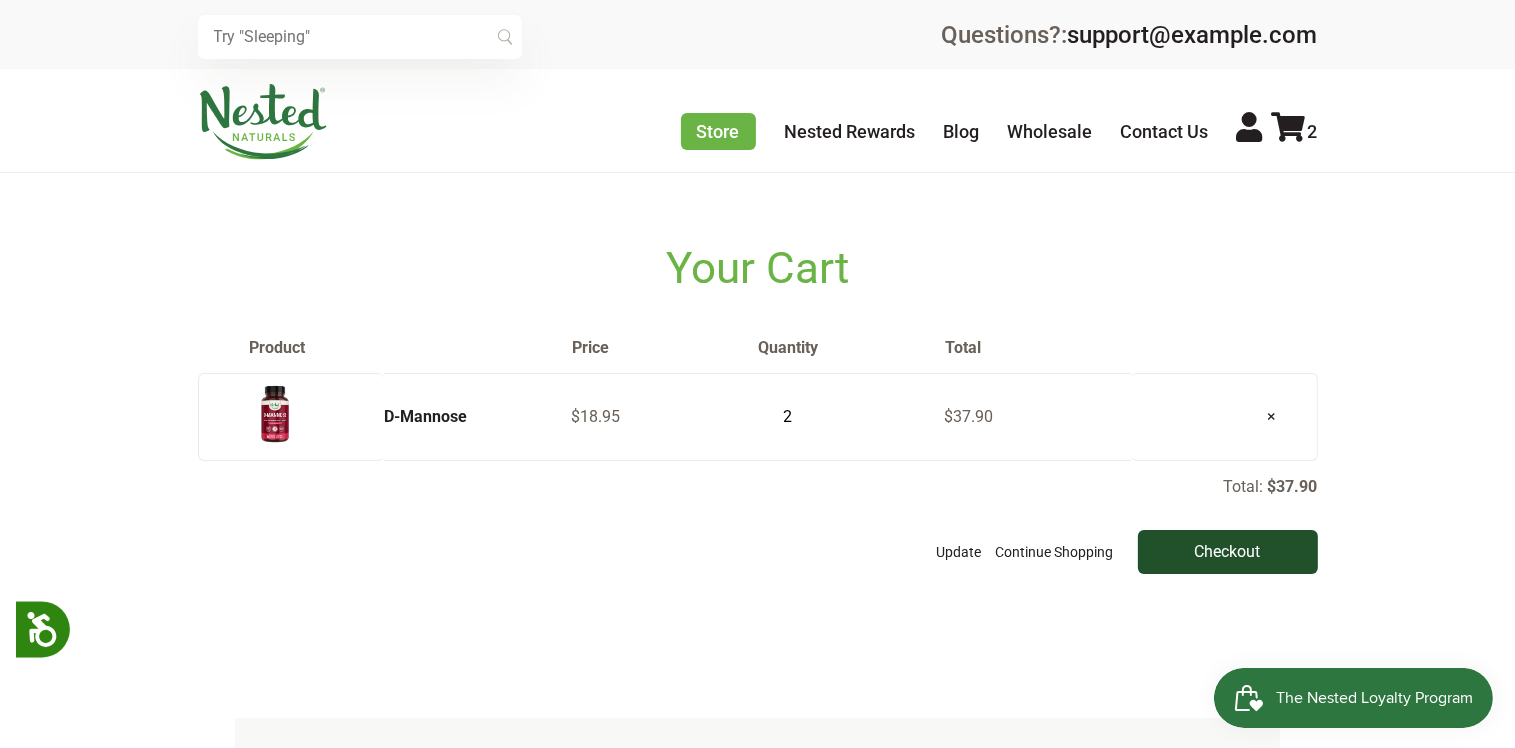click on "Checkout" at bounding box center [1228, 552] 